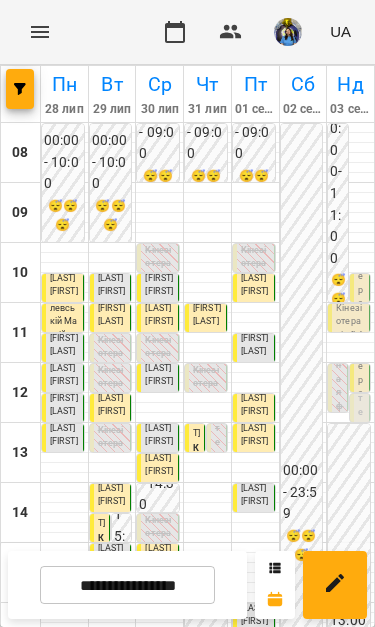scroll, scrollTop: 11, scrollLeft: 7, axis: both 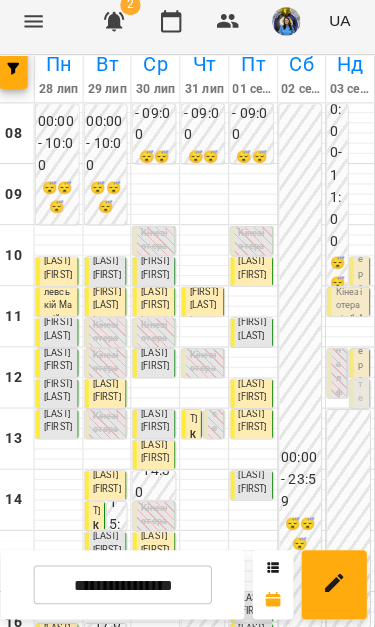 click on "Кінезіотерапія - Мулявка Тімур" at bounding box center [361, 403] 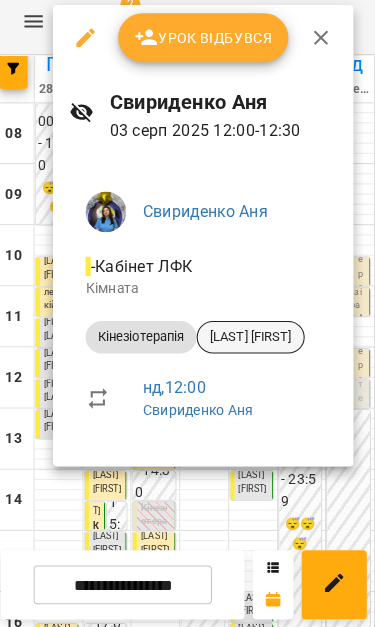 click on "[LAST] [FIRST]" at bounding box center (253, 342) 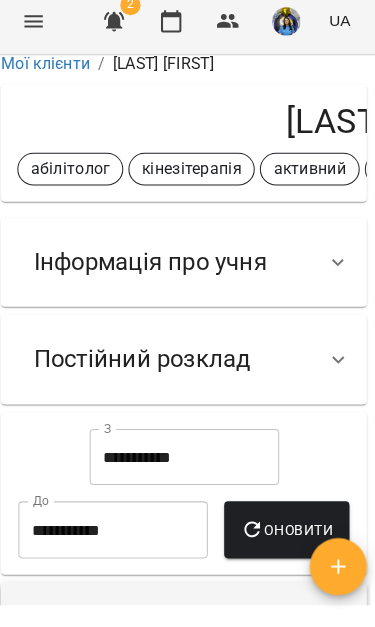 click at bounding box center (339, 269) 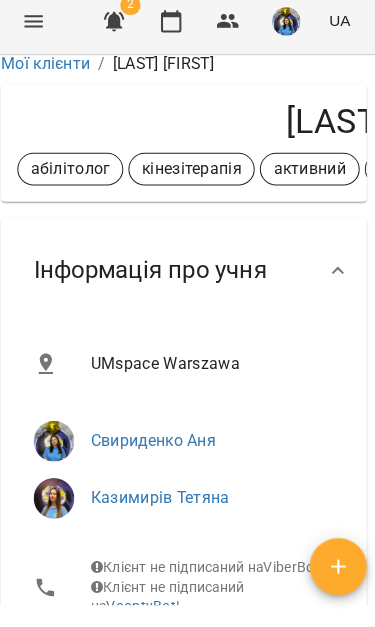 scroll, scrollTop: 0, scrollLeft: 0, axis: both 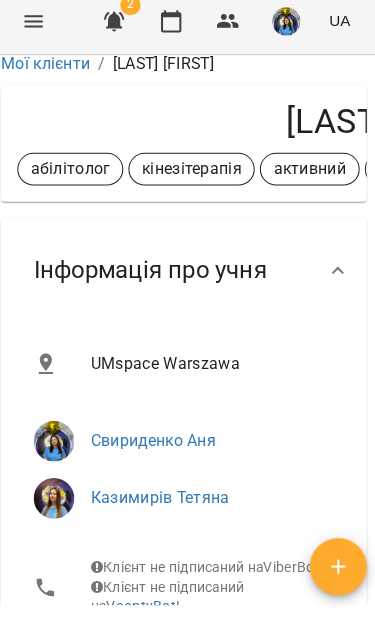 click at bounding box center (119, 32) 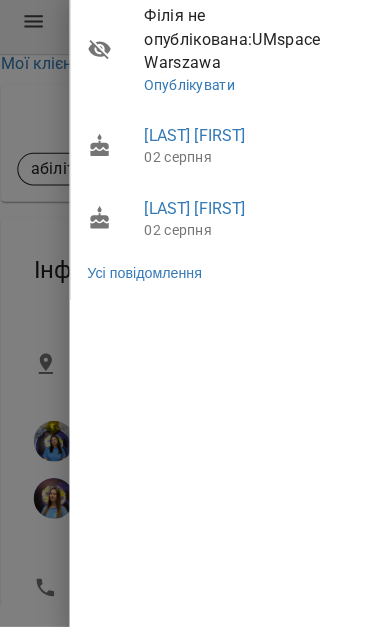 click at bounding box center (187, 313) 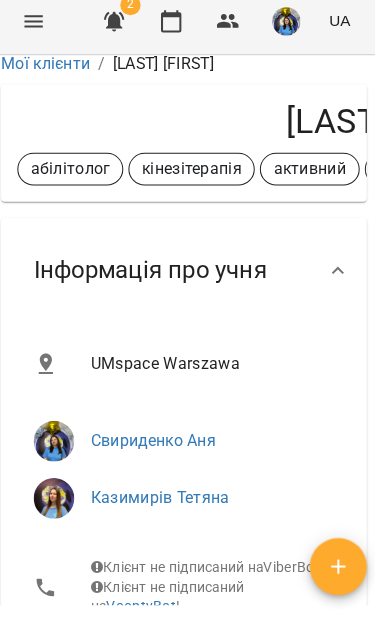 click 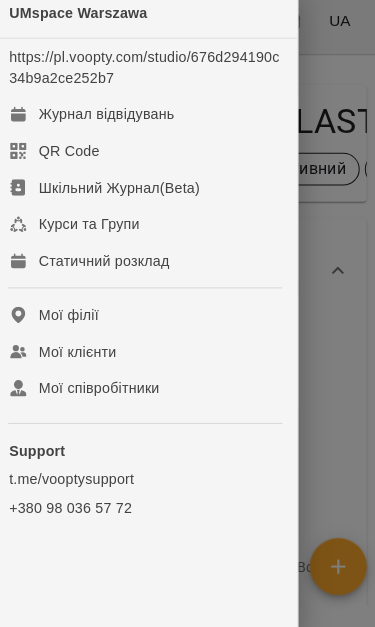 click on "UMspace Warszawa" at bounding box center (149, 24) 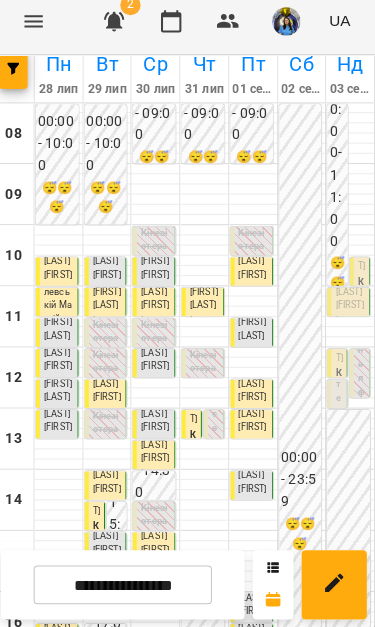 click on "Кінезіотерапія ([FIRST] [LAST])" at bounding box center (339, 442) 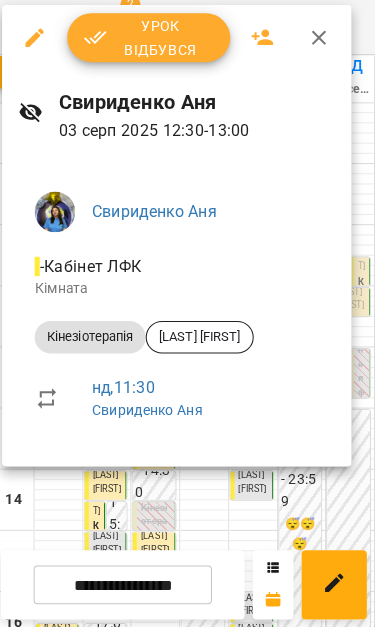 click at bounding box center [187, 313] 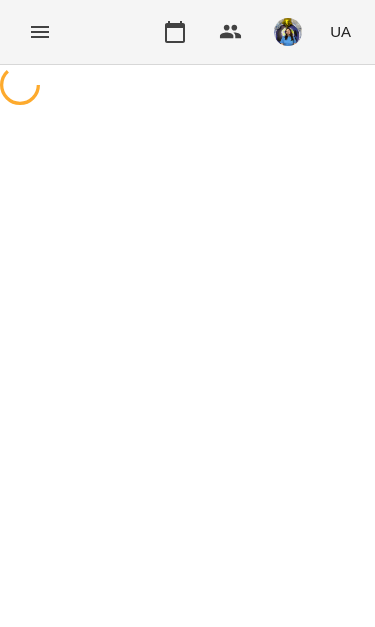 scroll, scrollTop: 0, scrollLeft: 0, axis: both 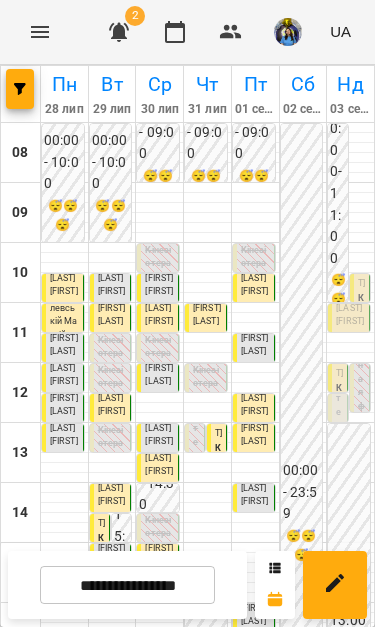 click 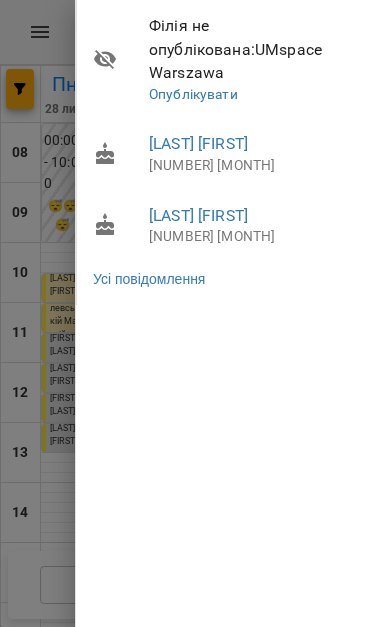 click at bounding box center (187, 313) 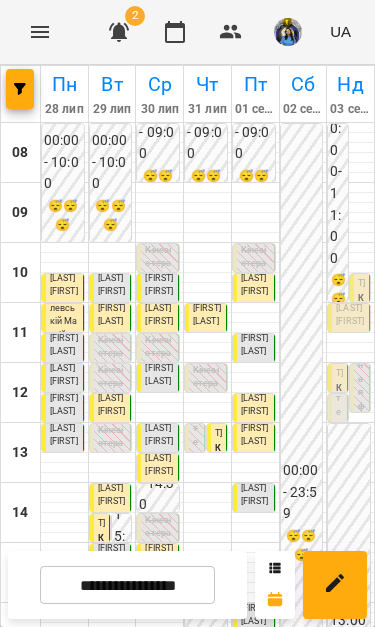 click on "[FIRST] [LAST]" at bounding box center [339, 319] 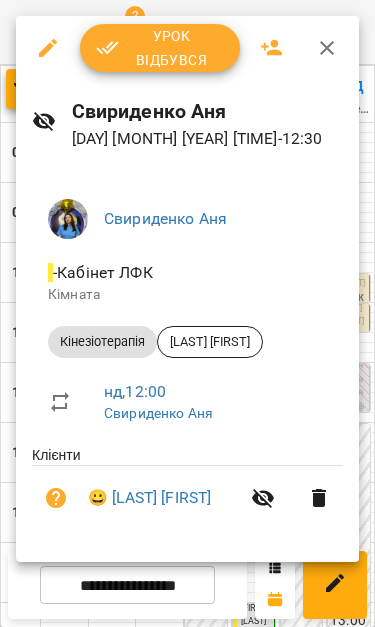 click at bounding box center (187, 313) 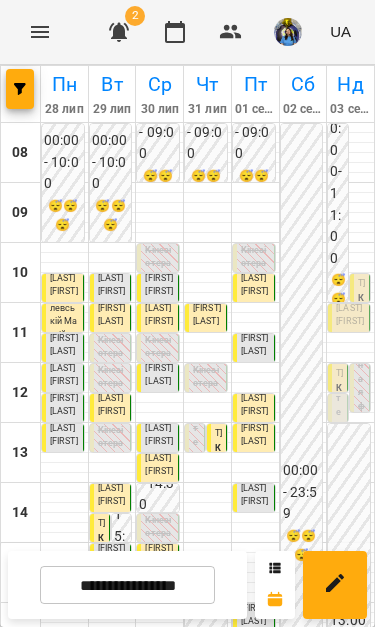 click on "12:30 0 Кінезіотерапія (Черненко Ольга)" at bounding box center [338, 414] 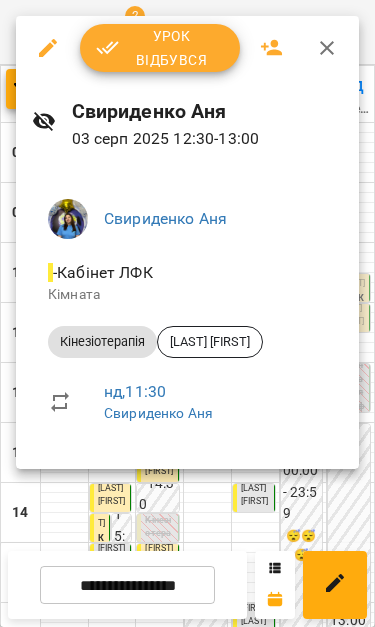 click at bounding box center (187, 313) 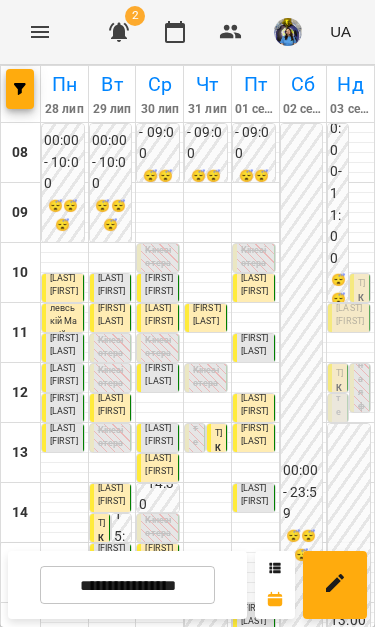scroll, scrollTop: 155, scrollLeft: 0, axis: vertical 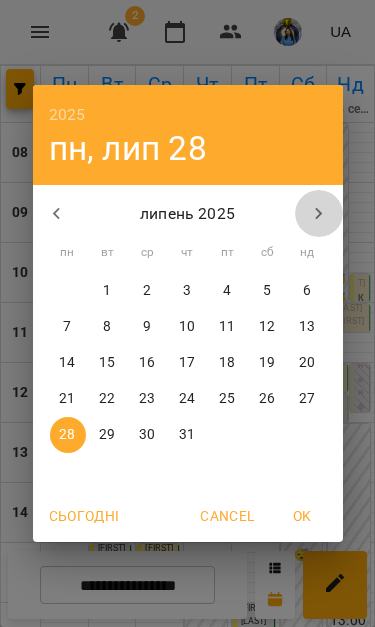 click 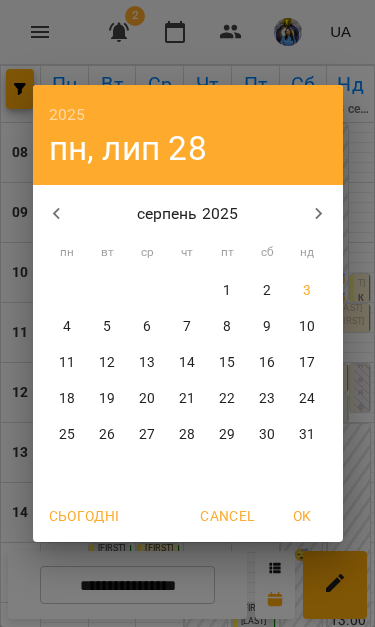 click on "3" at bounding box center (308, 291) 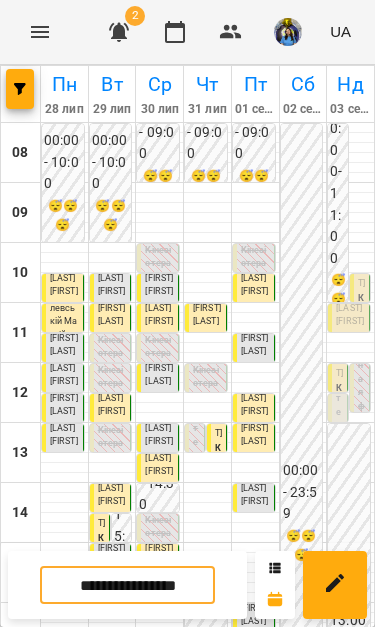 click on "**********" at bounding box center (127, 585) 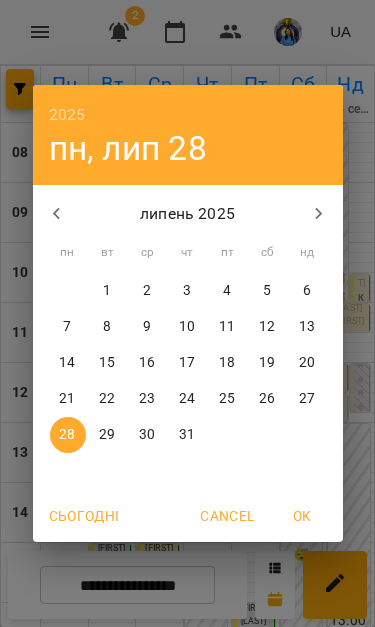 click 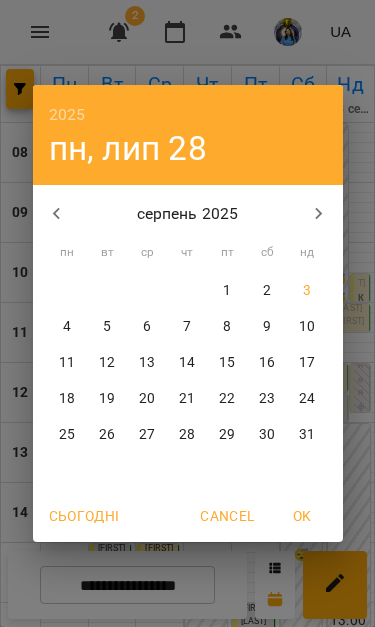 click on "10" at bounding box center [307, 327] 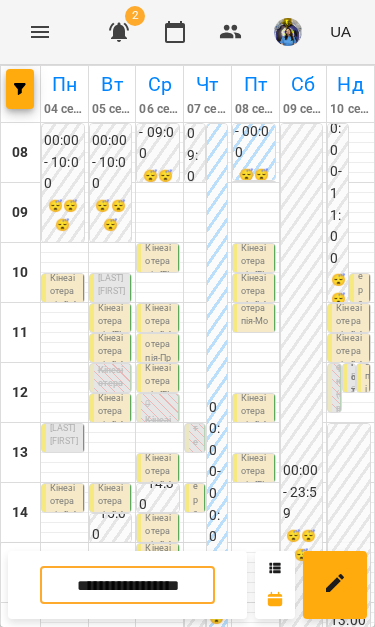 scroll, scrollTop: 91, scrollLeft: 0, axis: vertical 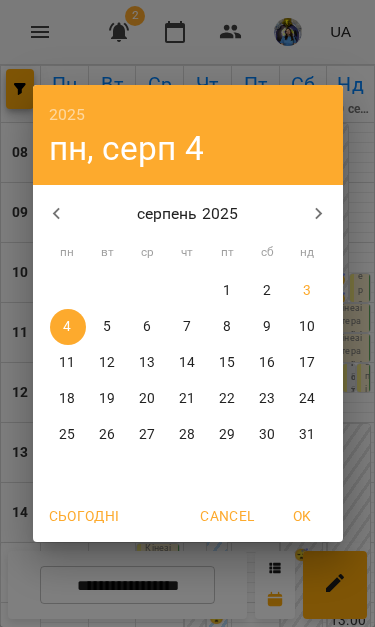 click on "11" at bounding box center [68, 363] 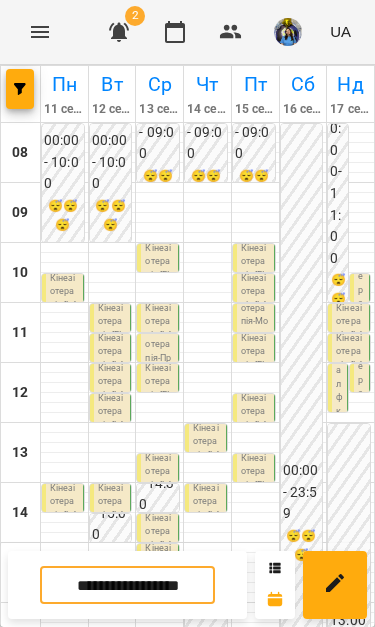 scroll, scrollTop: 132, scrollLeft: 0, axis: vertical 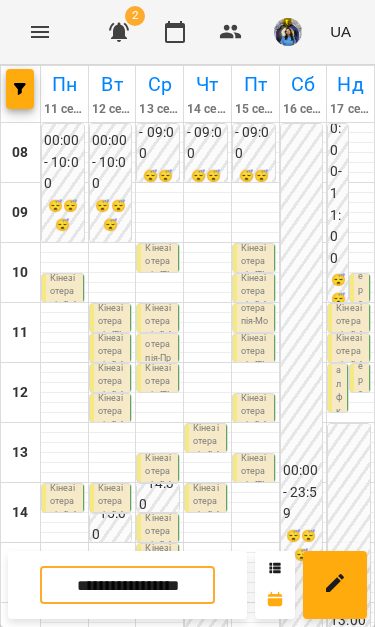click on "**********" at bounding box center [127, 585] 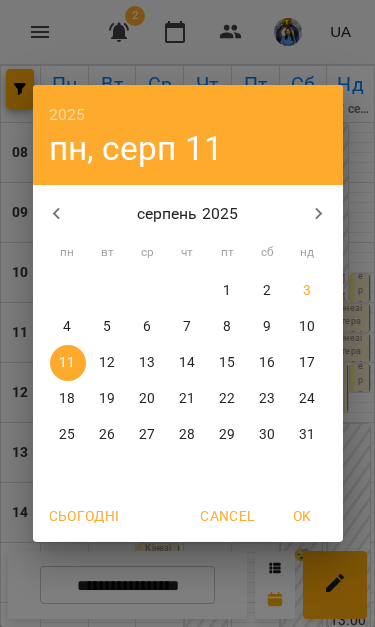 click on "3" at bounding box center (308, 291) 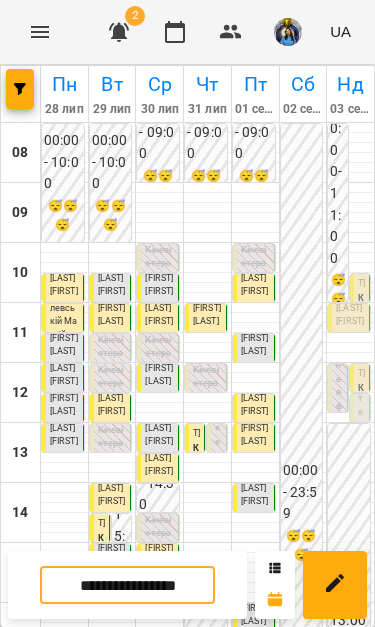scroll, scrollTop: 216, scrollLeft: 0, axis: vertical 